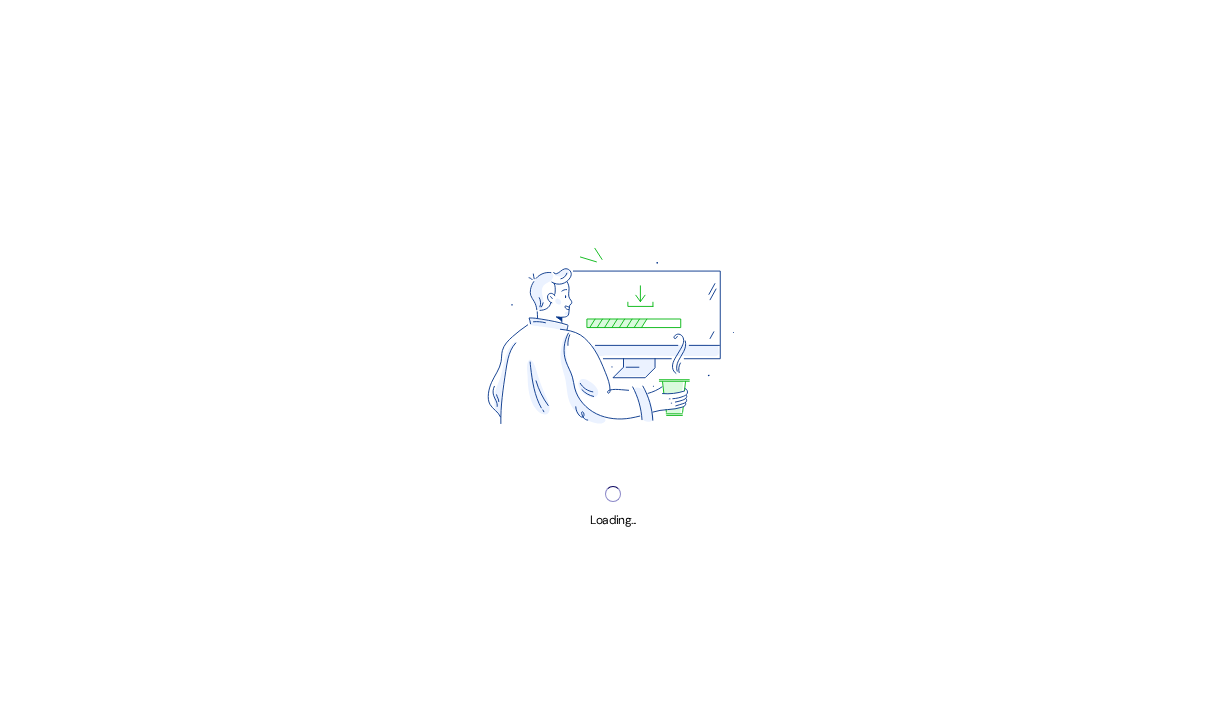 scroll, scrollTop: 0, scrollLeft: 0, axis: both 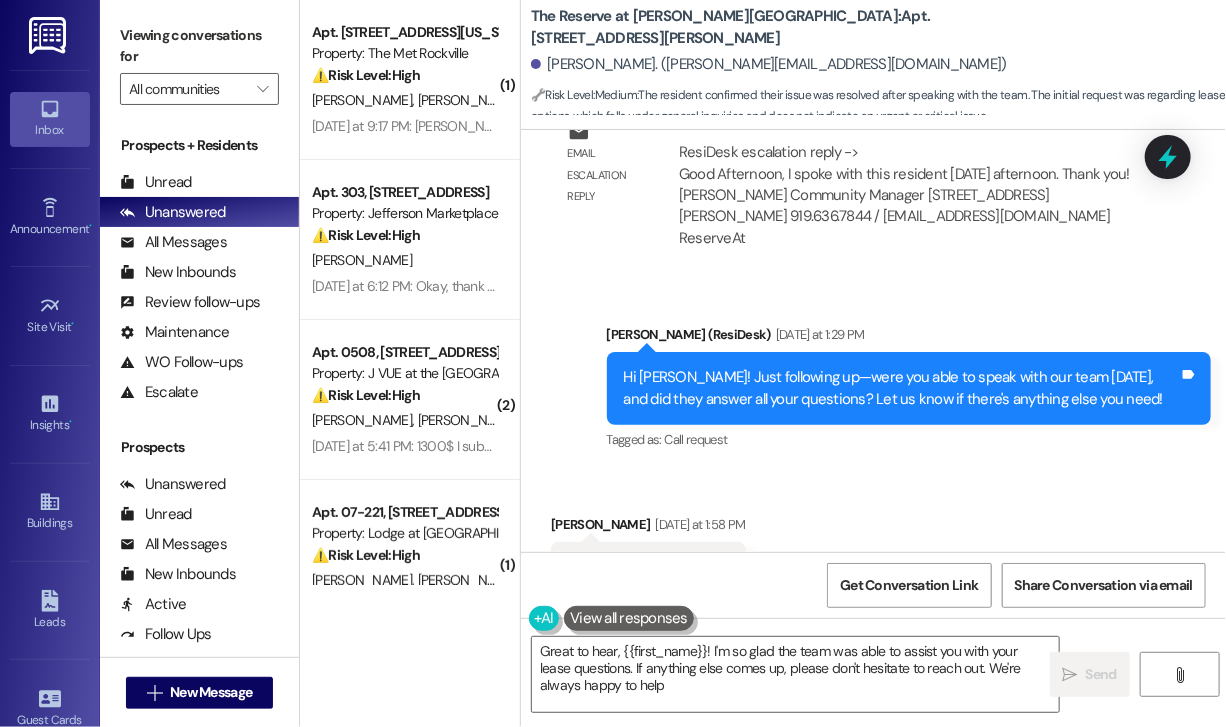 type on "Great to hear, {{first_name}}! I'm so glad the team was able to assist you with your lease questions. If anything else comes up, please don't hesitate to reach out. We're always happy to help!" 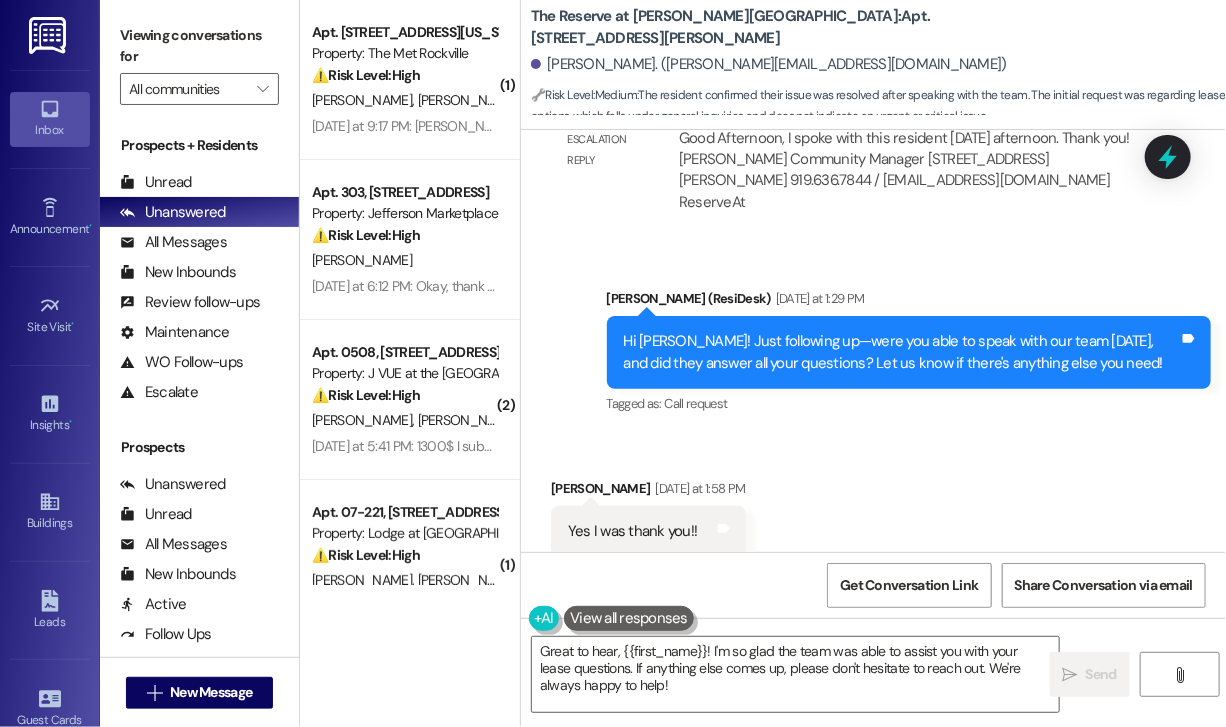 scroll, scrollTop: 1532, scrollLeft: 0, axis: vertical 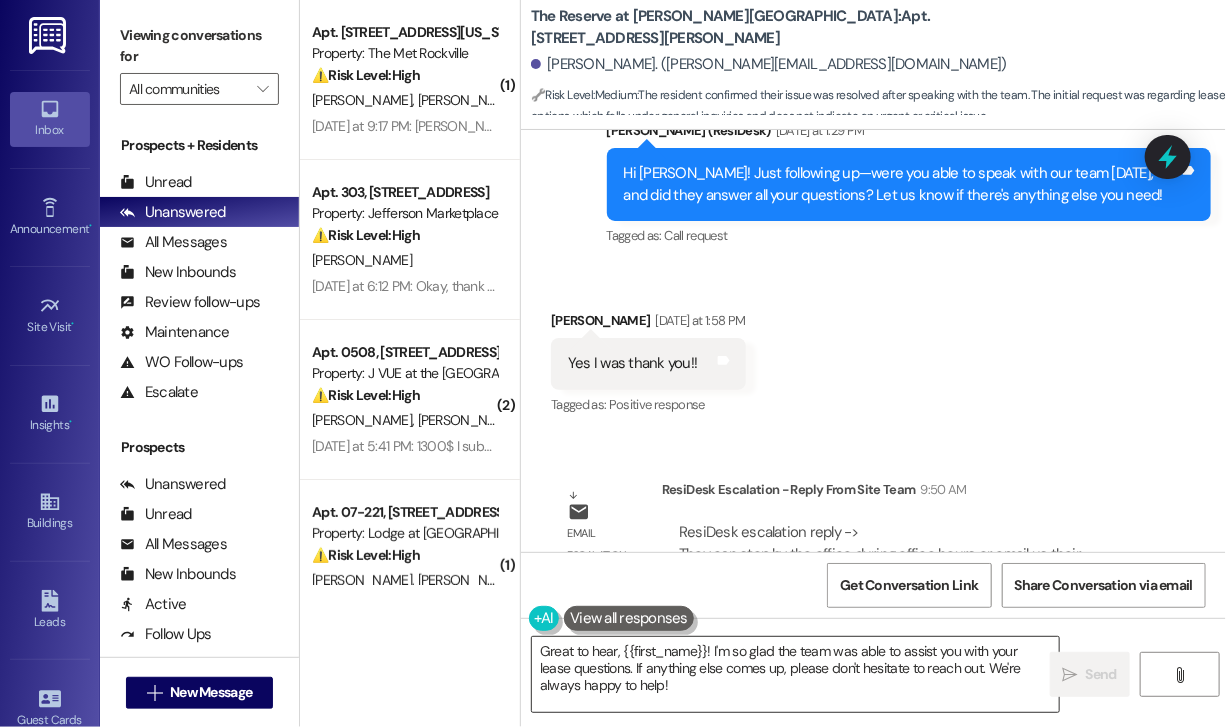 click on "Great to hear, {{first_name}}! I'm so glad the team was able to assist you with your lease questions. If anything else comes up, please don't hesitate to reach out. We're always happy to help!" at bounding box center (795, 674) 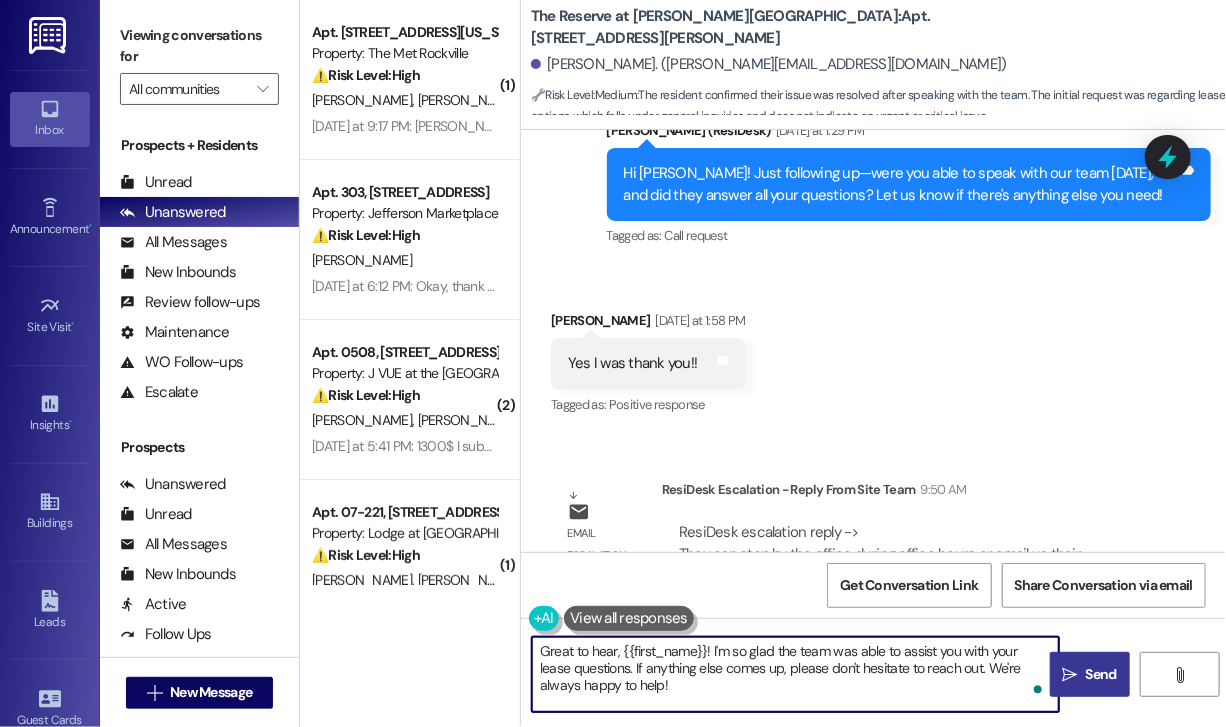 click on "Send" at bounding box center [1101, 674] 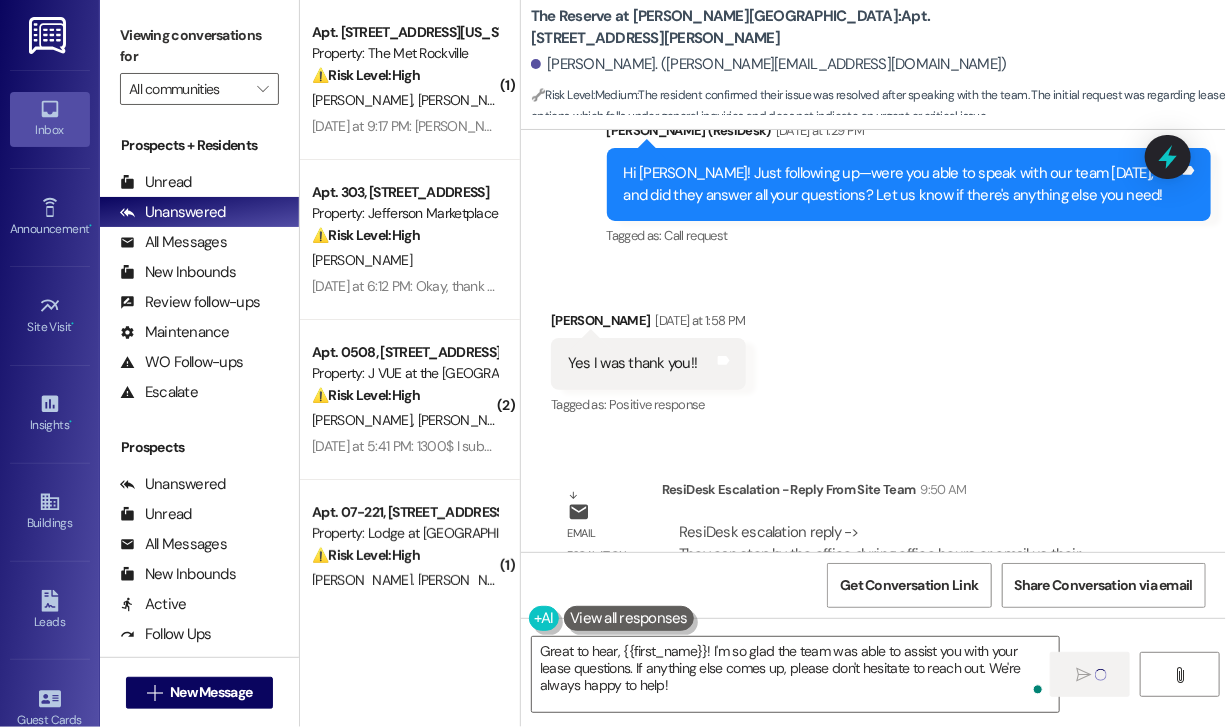 type 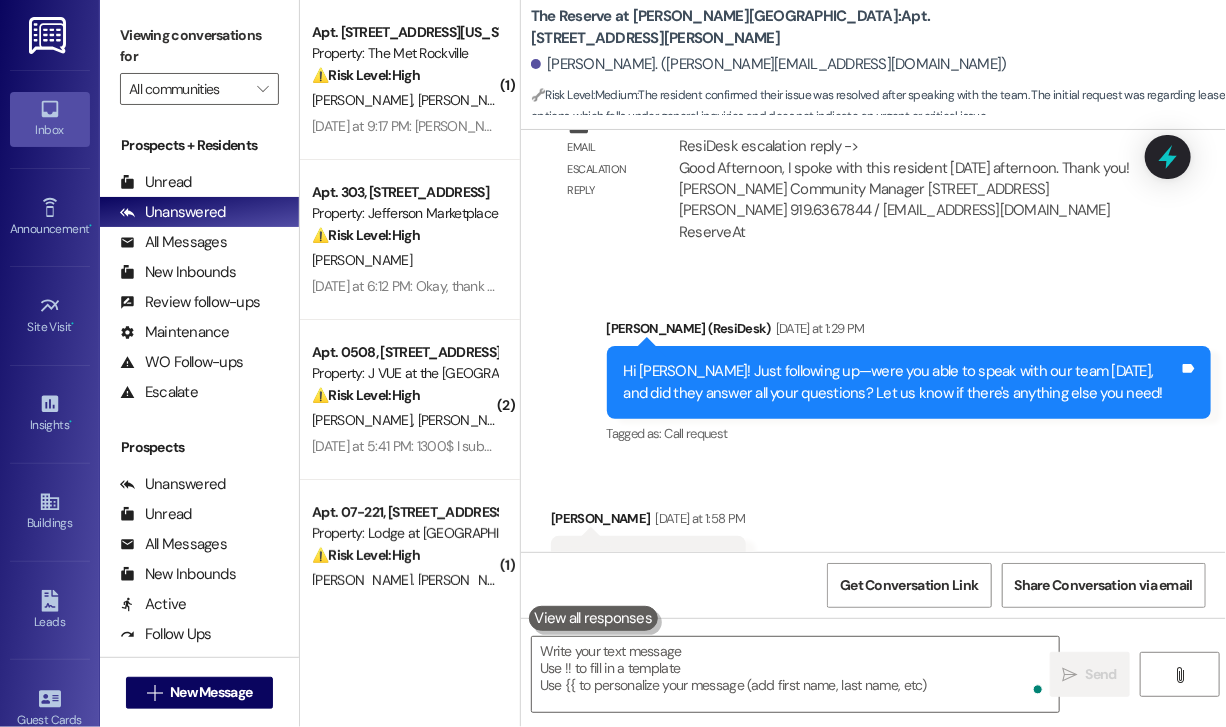 scroll, scrollTop: 1328, scrollLeft: 0, axis: vertical 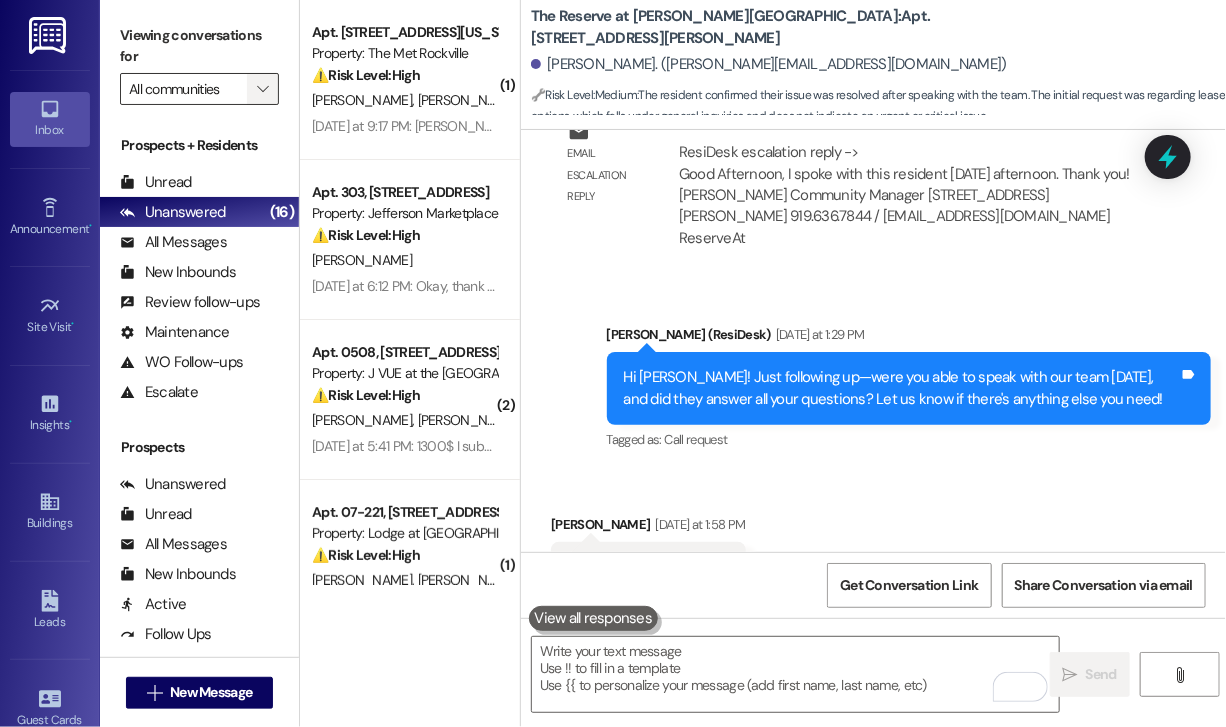 click on "" at bounding box center [262, 89] 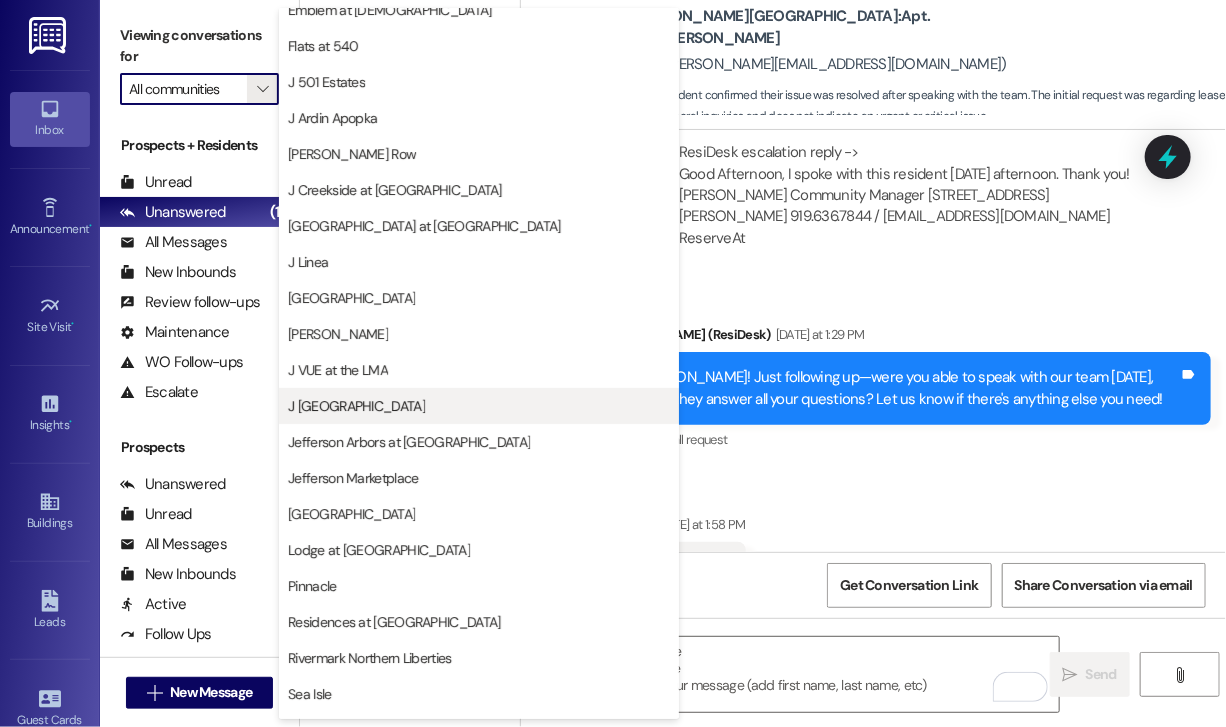 scroll, scrollTop: 297, scrollLeft: 0, axis: vertical 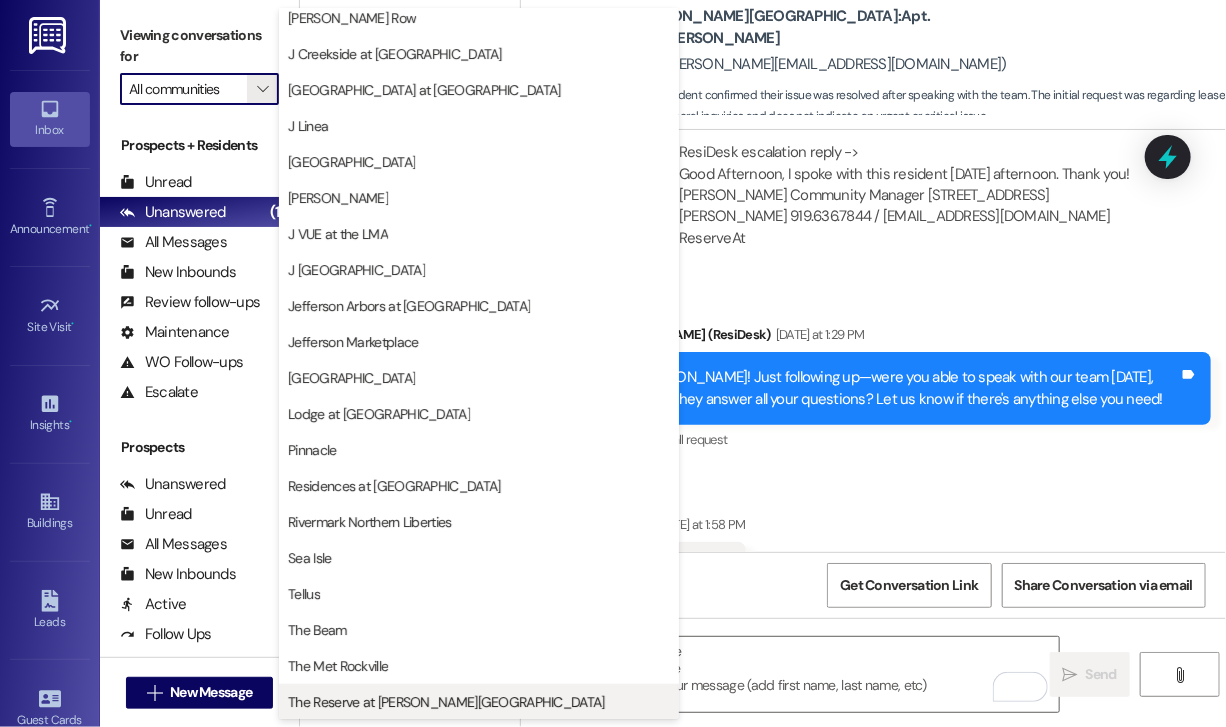 click on "The Reserve at [PERSON_NAME][GEOGRAPHIC_DATA]" at bounding box center (446, 702) 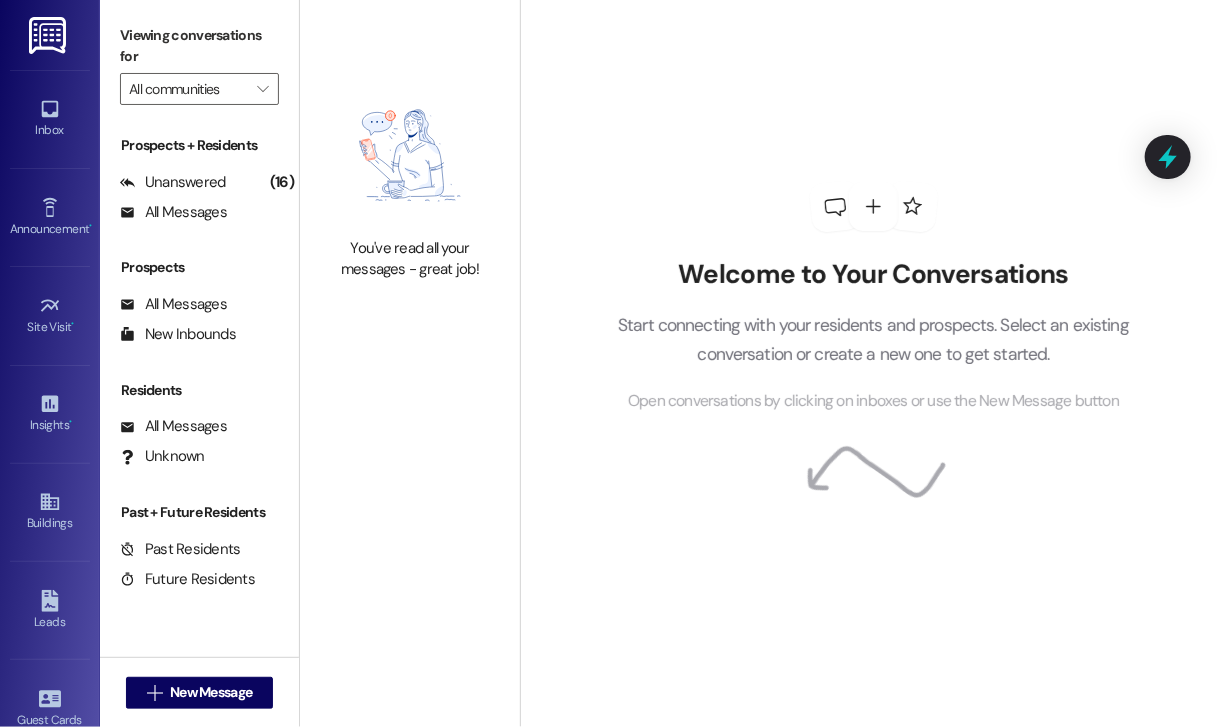 type on "The Reserve at [PERSON_NAME][GEOGRAPHIC_DATA]" 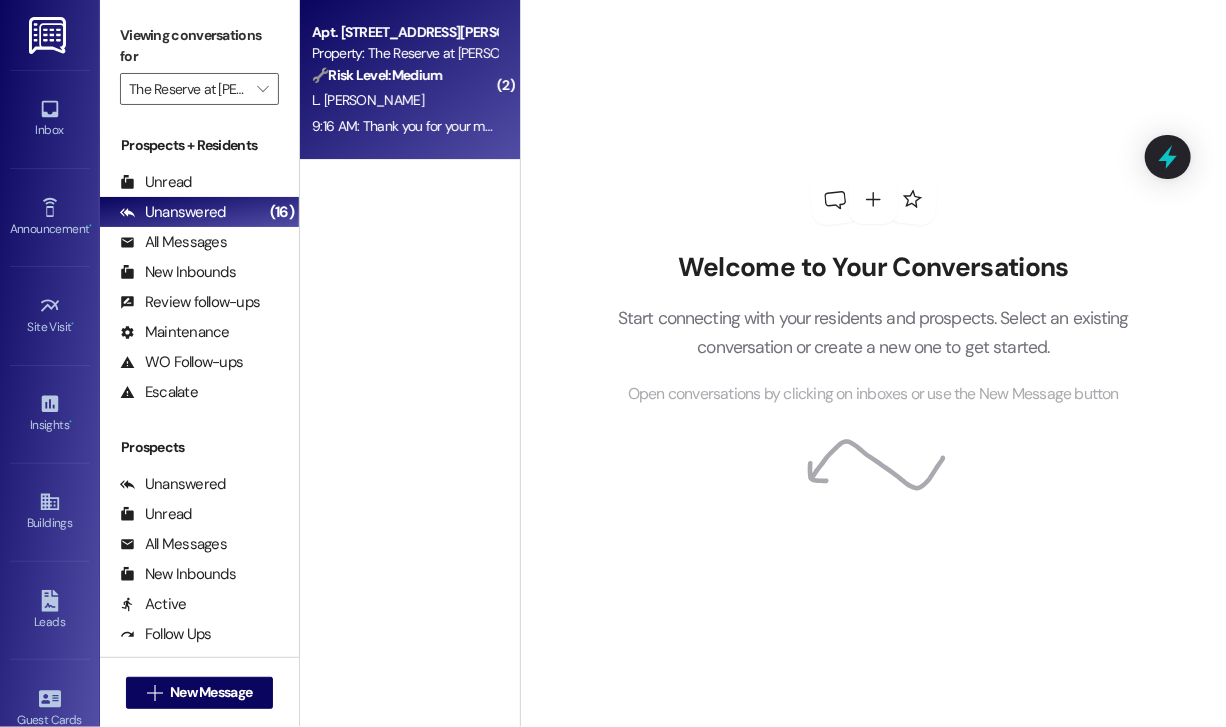 click on "L. [PERSON_NAME]" at bounding box center (404, 100) 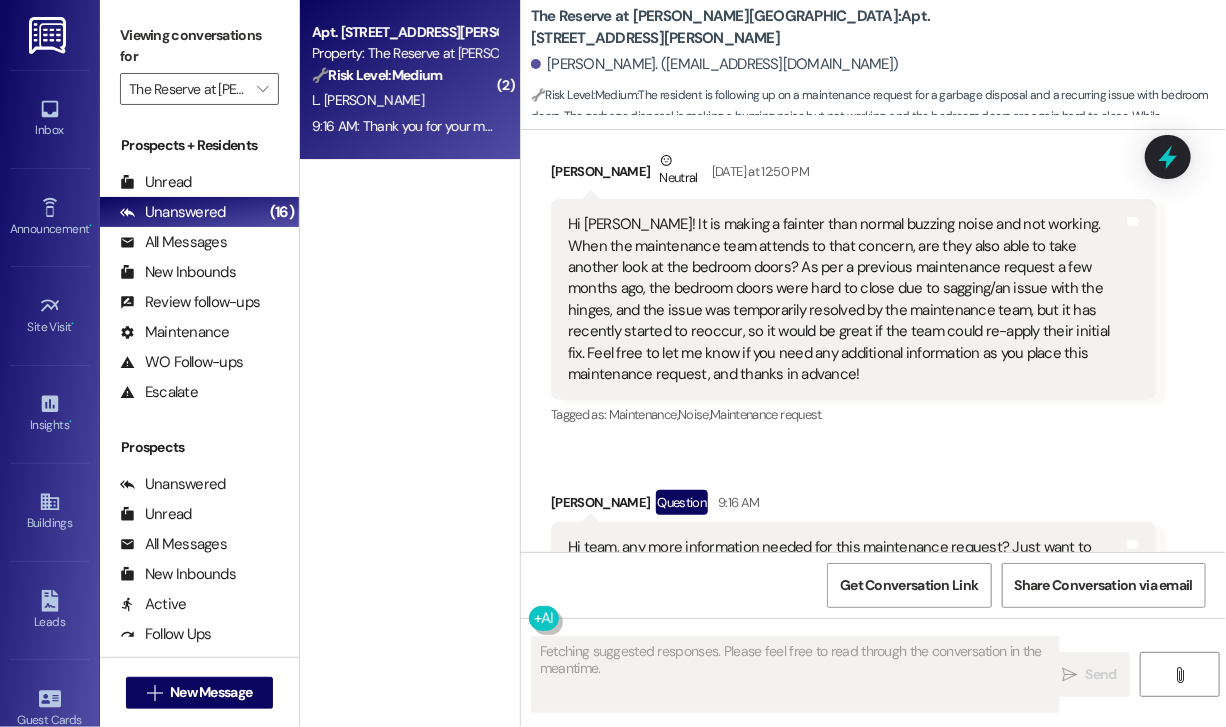 scroll, scrollTop: 5024, scrollLeft: 0, axis: vertical 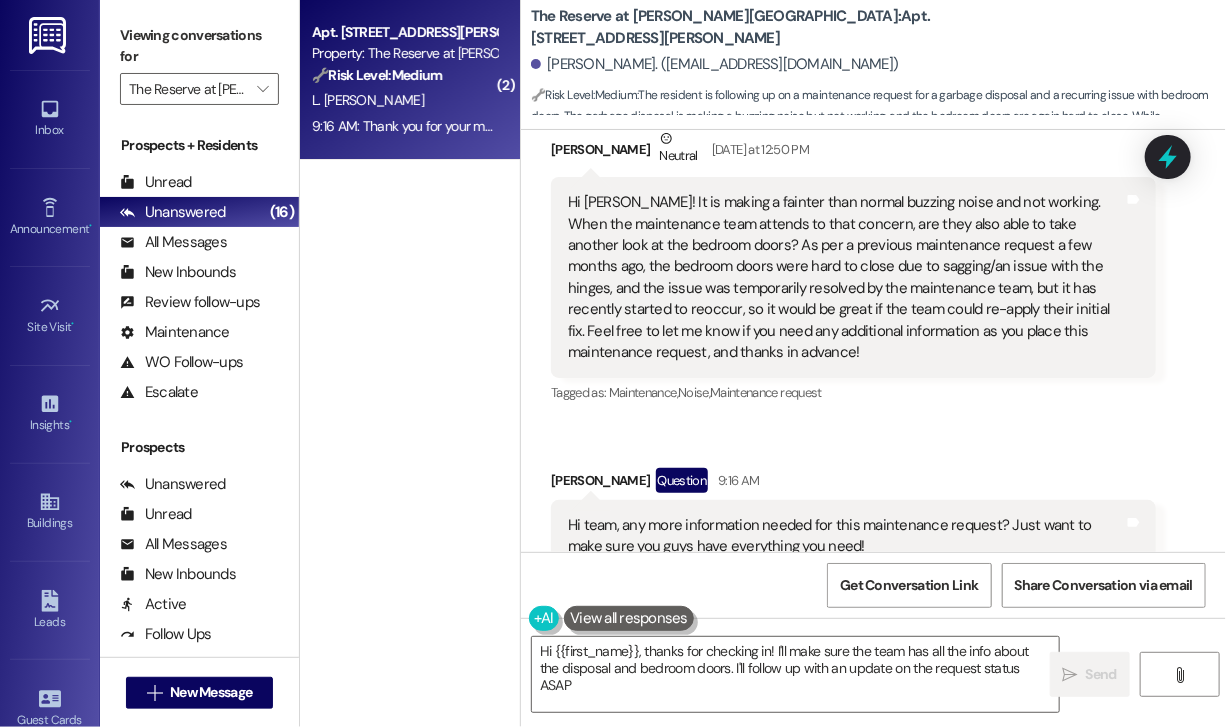 type on "Hi {{first_name}}, thanks for checking in! I'll make sure the team has all the info about the disposal and bedroom doors. I'll follow up with an update on the request status ASAP!" 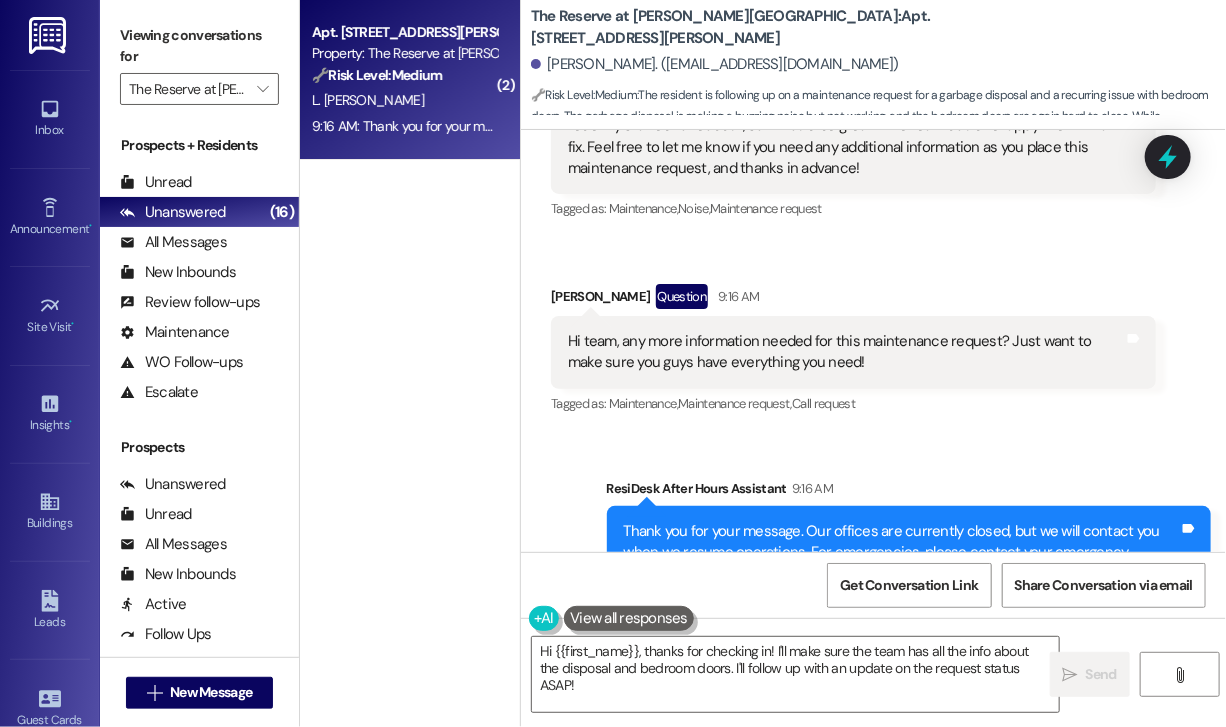 scroll, scrollTop: 5237, scrollLeft: 0, axis: vertical 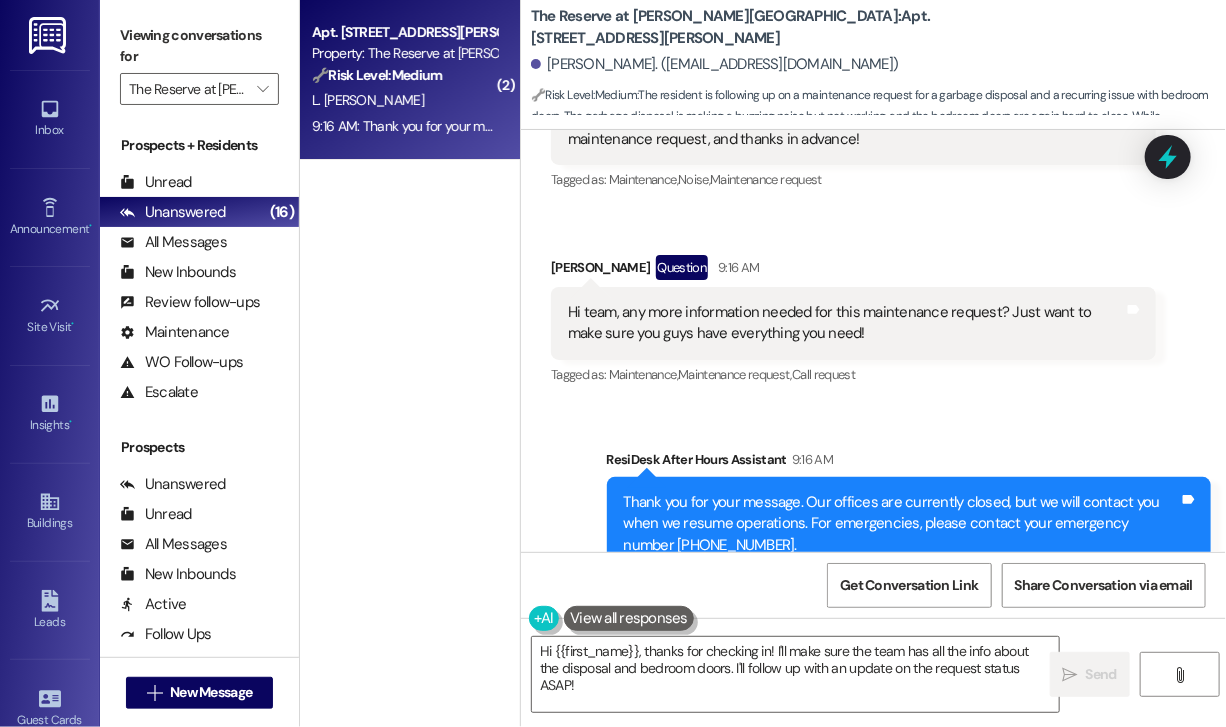 click on "Sent via SMS ResiDesk After Hours Assistant 9:16 AM Thank you for your message. Our offices are currently closed, but we will contact you when we resume operations. For emergencies, please contact your emergency number [PHONE_NUMBER]. Tags and notes Tagged as:   Call request Click to highlight conversations about Call request" at bounding box center (909, 525) 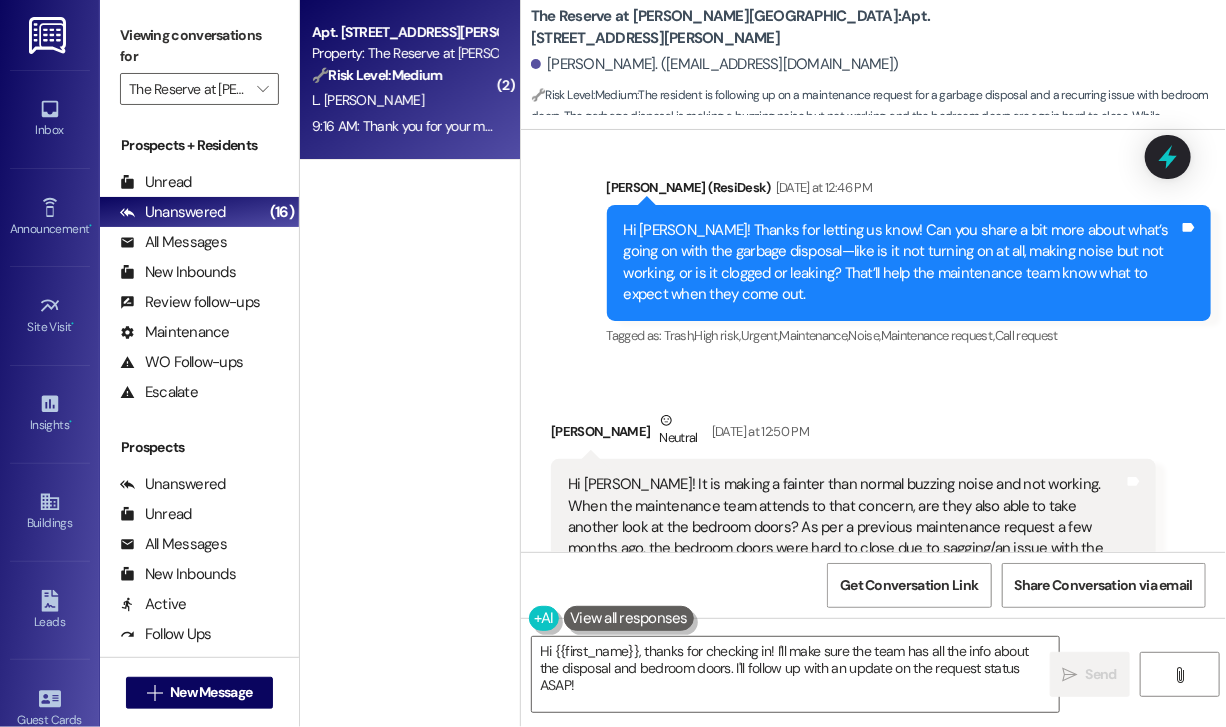 scroll, scrollTop: 4737, scrollLeft: 0, axis: vertical 